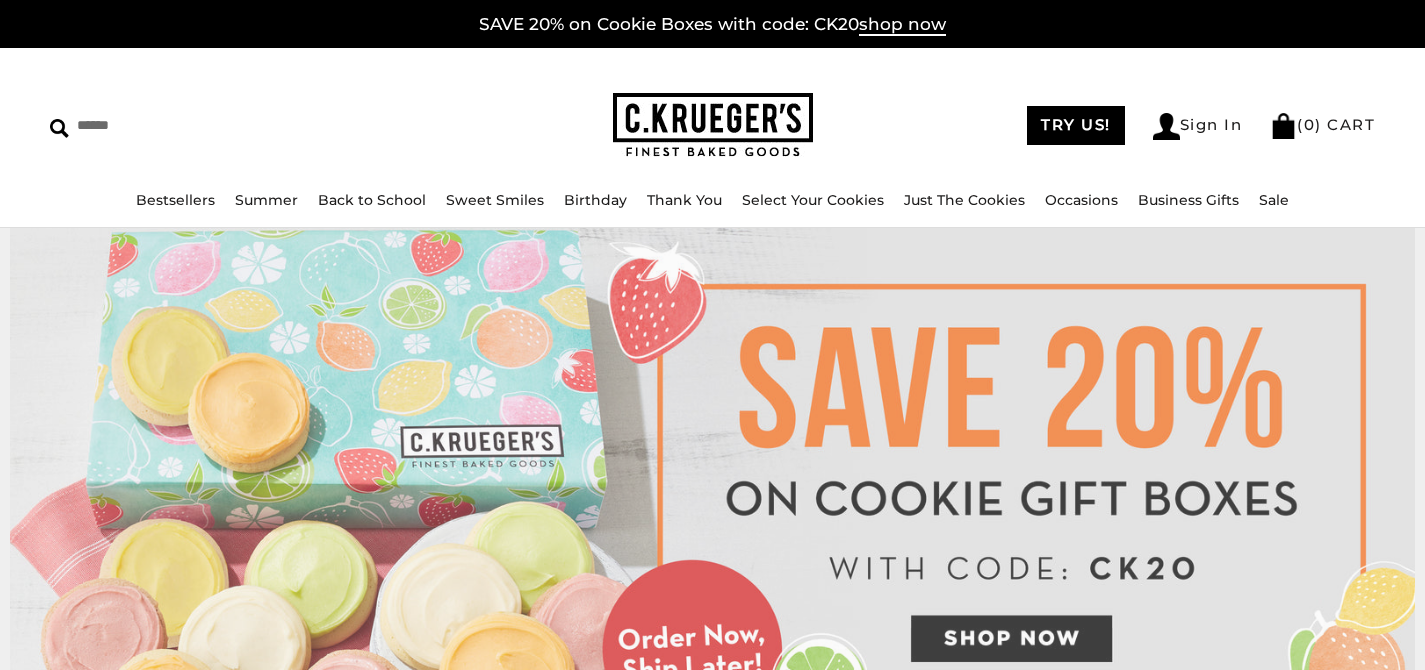 scroll, scrollTop: 0, scrollLeft: 0, axis: both 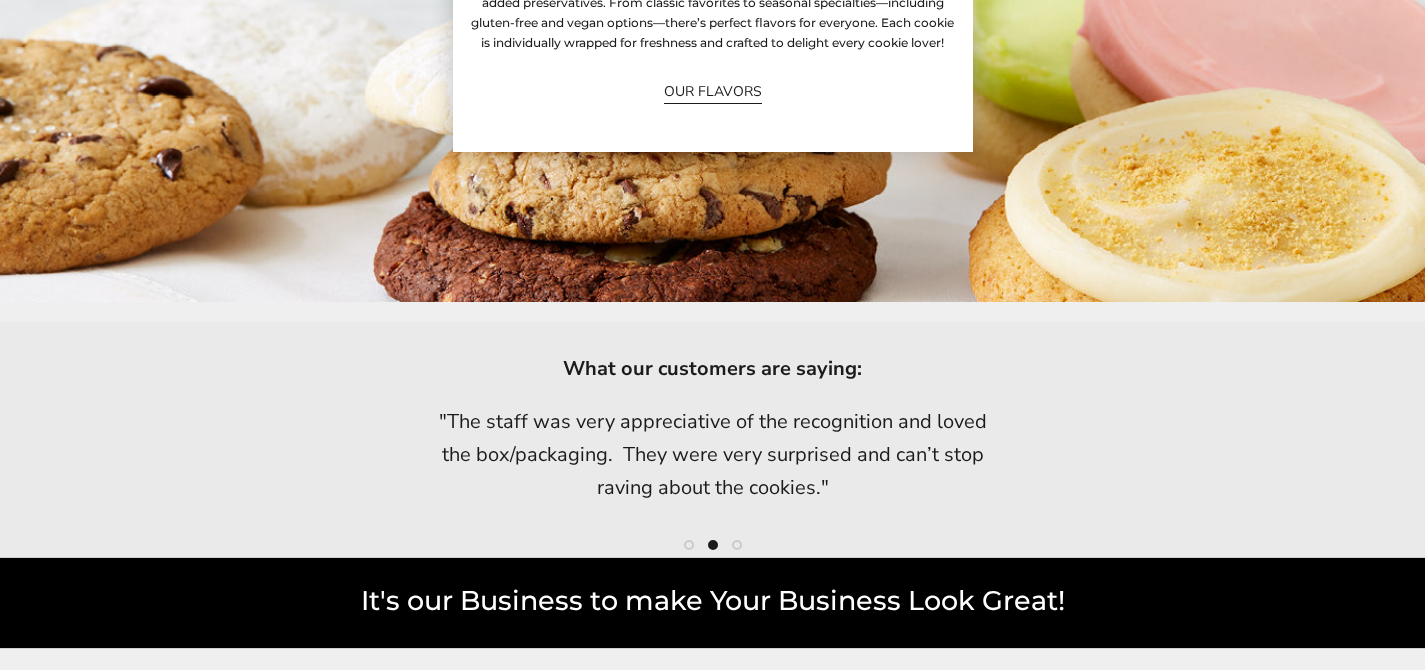 click on "OUR FLAVORS" at bounding box center [713, 91] 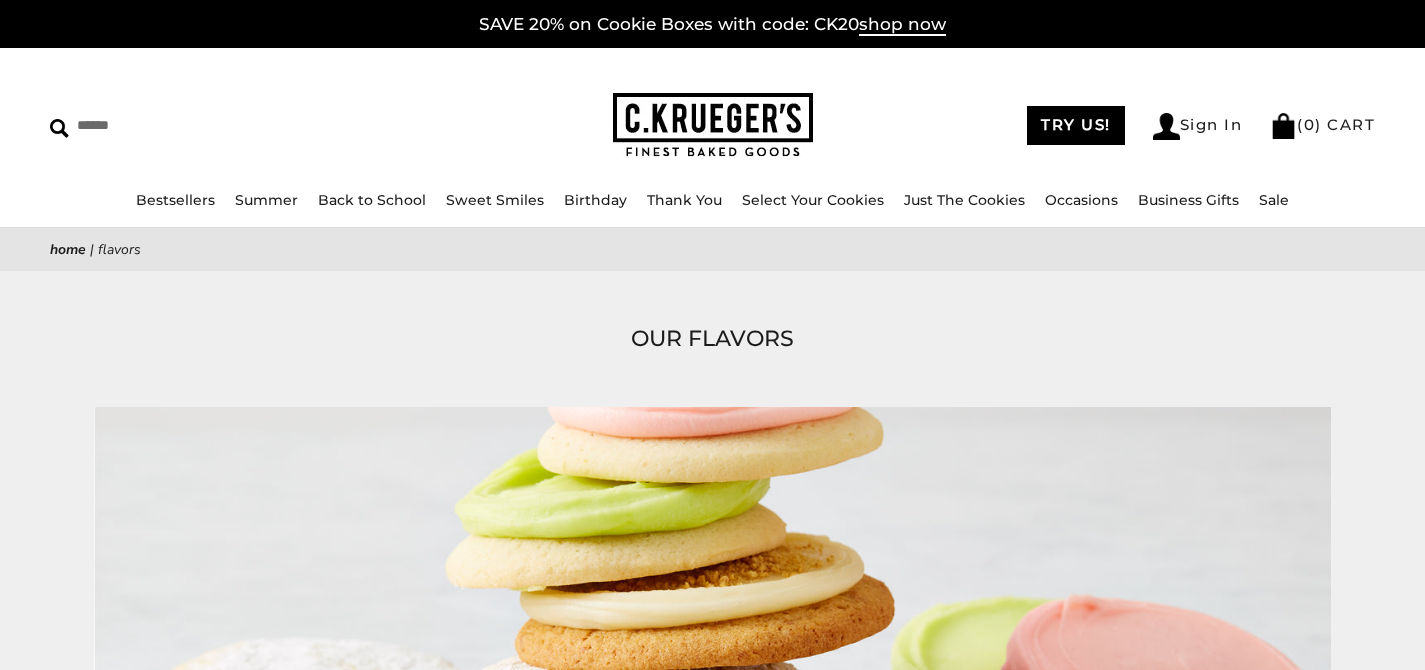 scroll, scrollTop: 0, scrollLeft: 0, axis: both 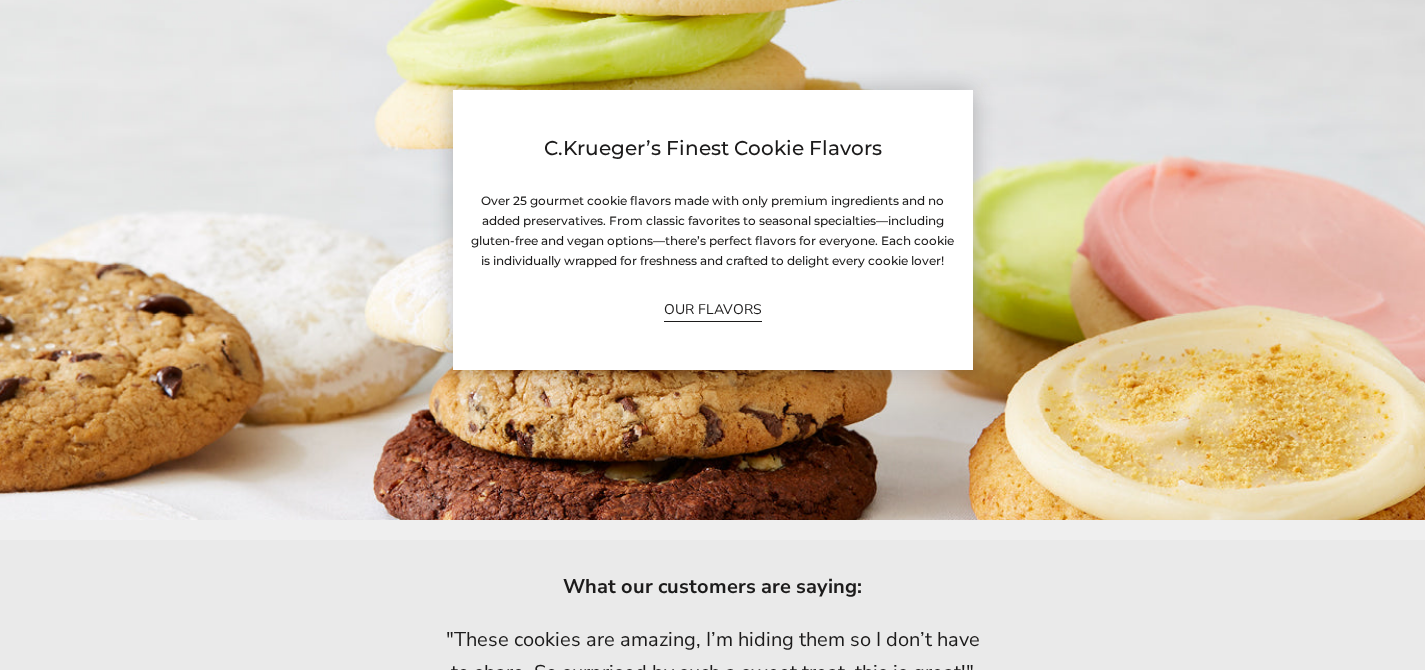 click on "C.Krueger’s Finest Cookie Flavors
Over 25 gourmet cookie flavors made with only premium ingredients and no added preservatives. From classic favorites to seasonal specialties—including gluten-free and vegan options—there’s perfect flavors for everyone. Each cookie is individually wrapped for freshness and crafted to delight every cookie lover!
OUR FLAVORS" at bounding box center [713, 229] 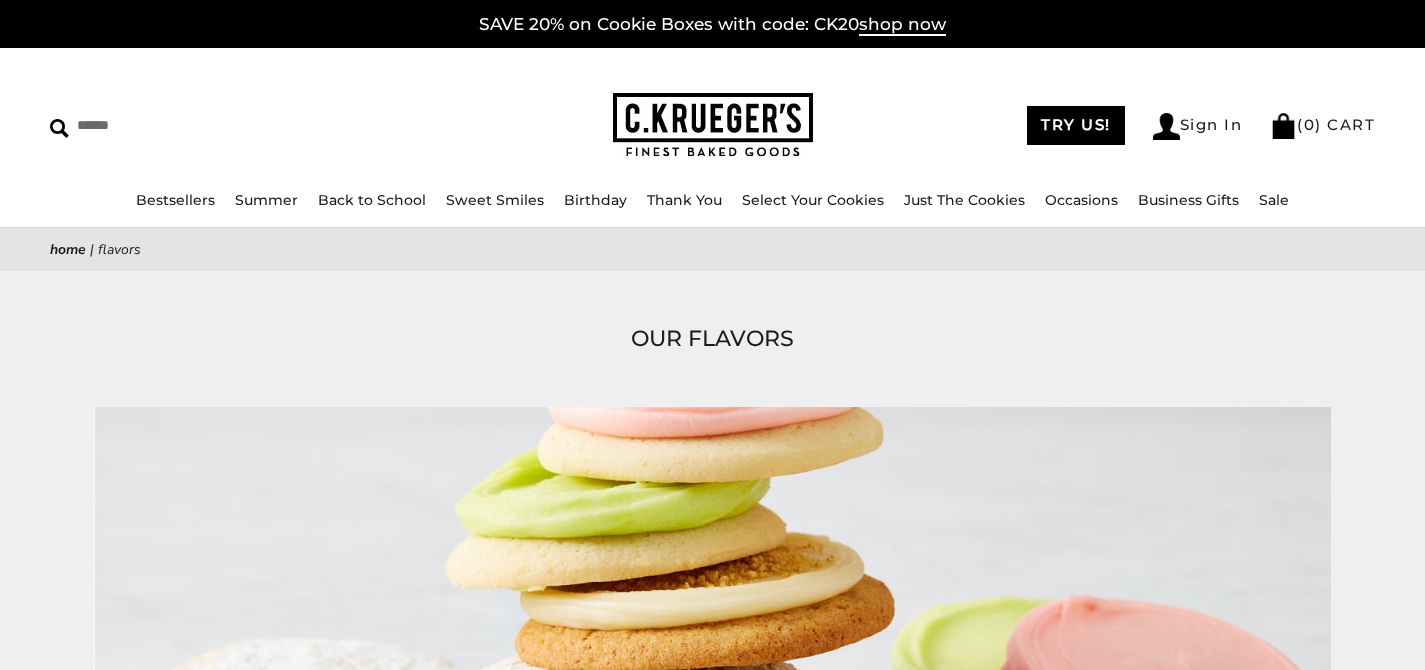 scroll, scrollTop: 0, scrollLeft: 0, axis: both 